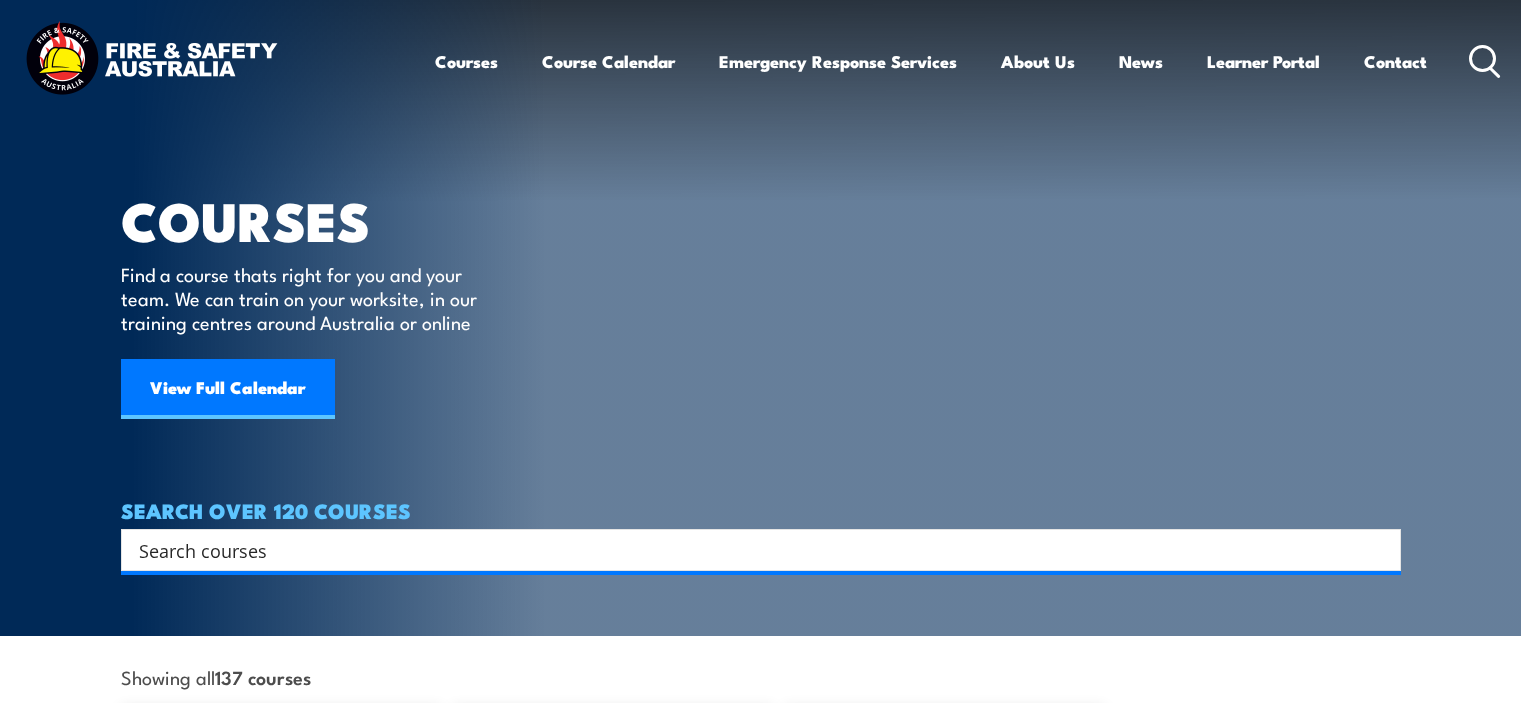 scroll, scrollTop: 0, scrollLeft: 0, axis: both 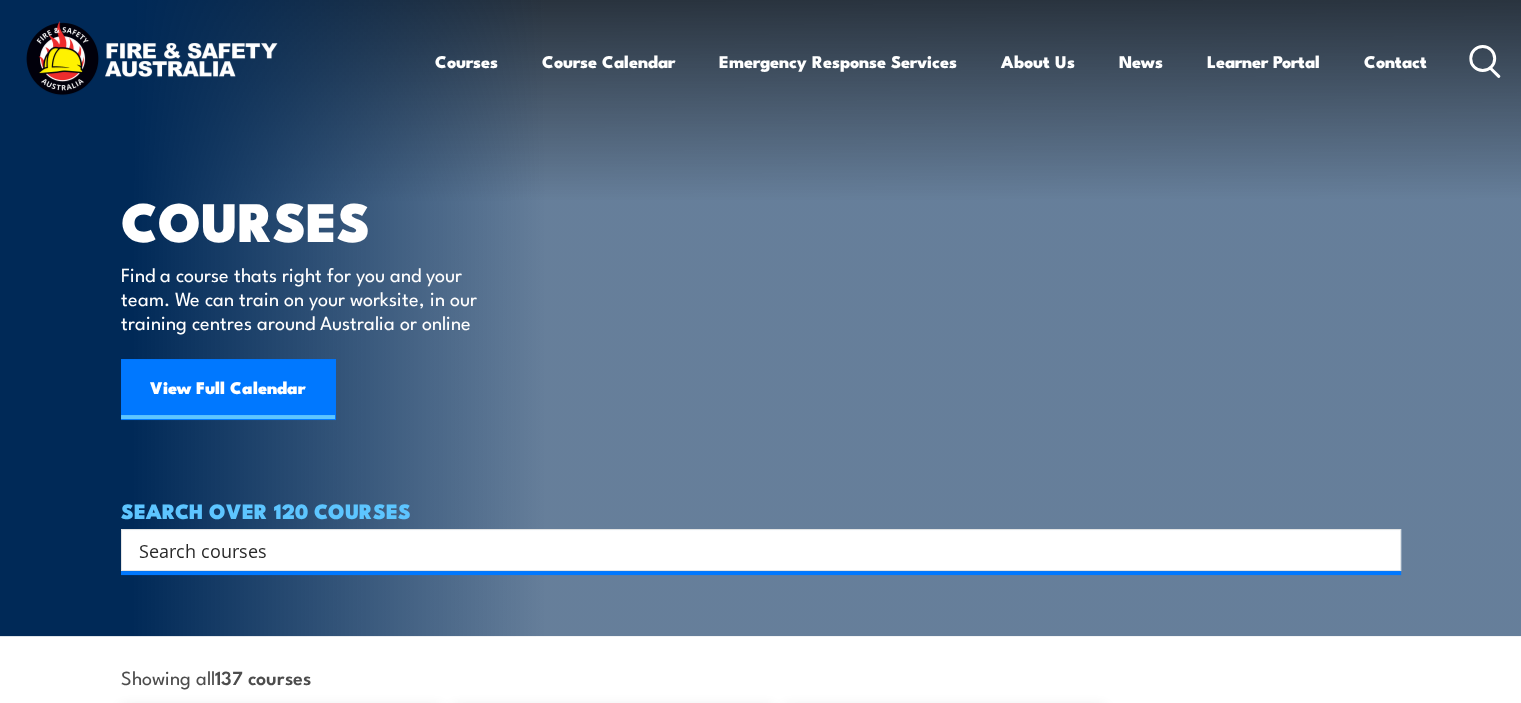 click at bounding box center [748, 550] 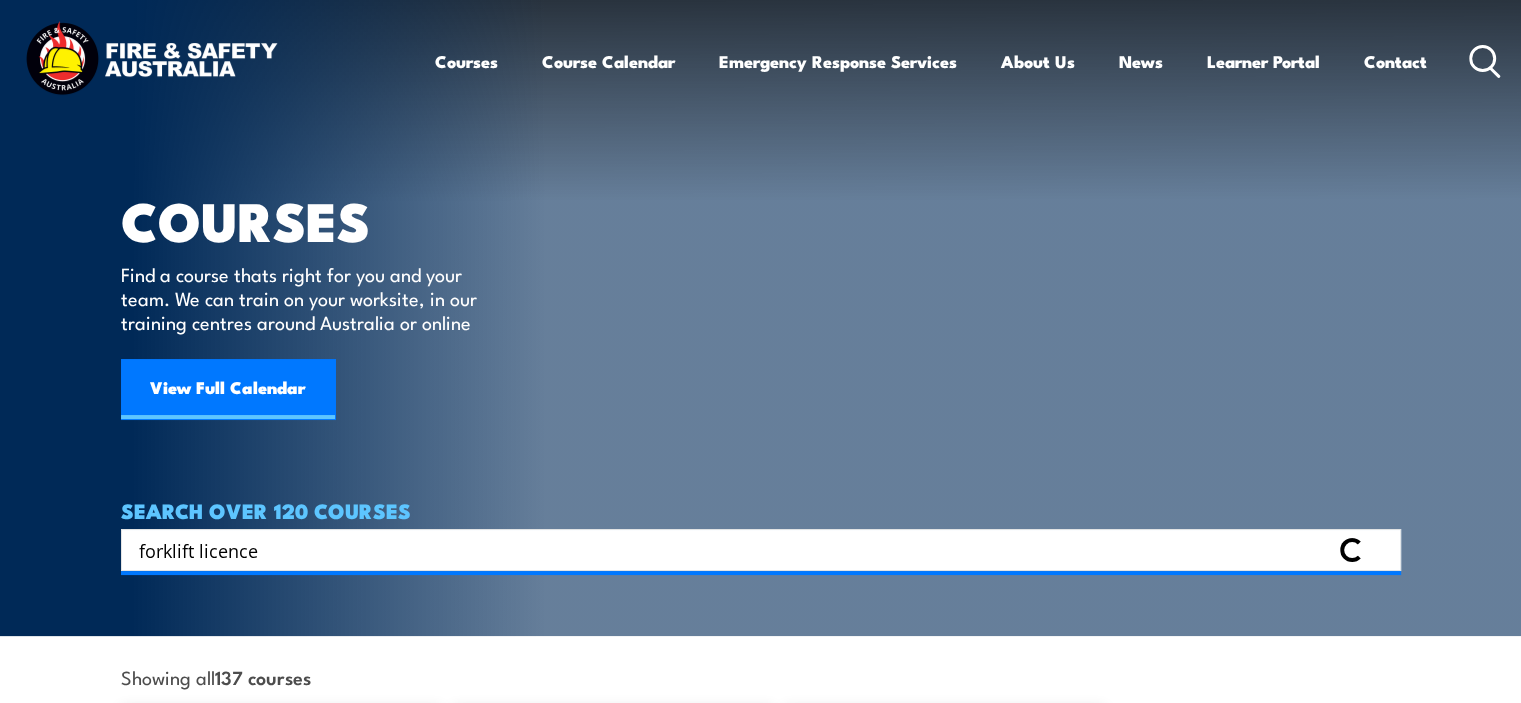type on "forklift licence" 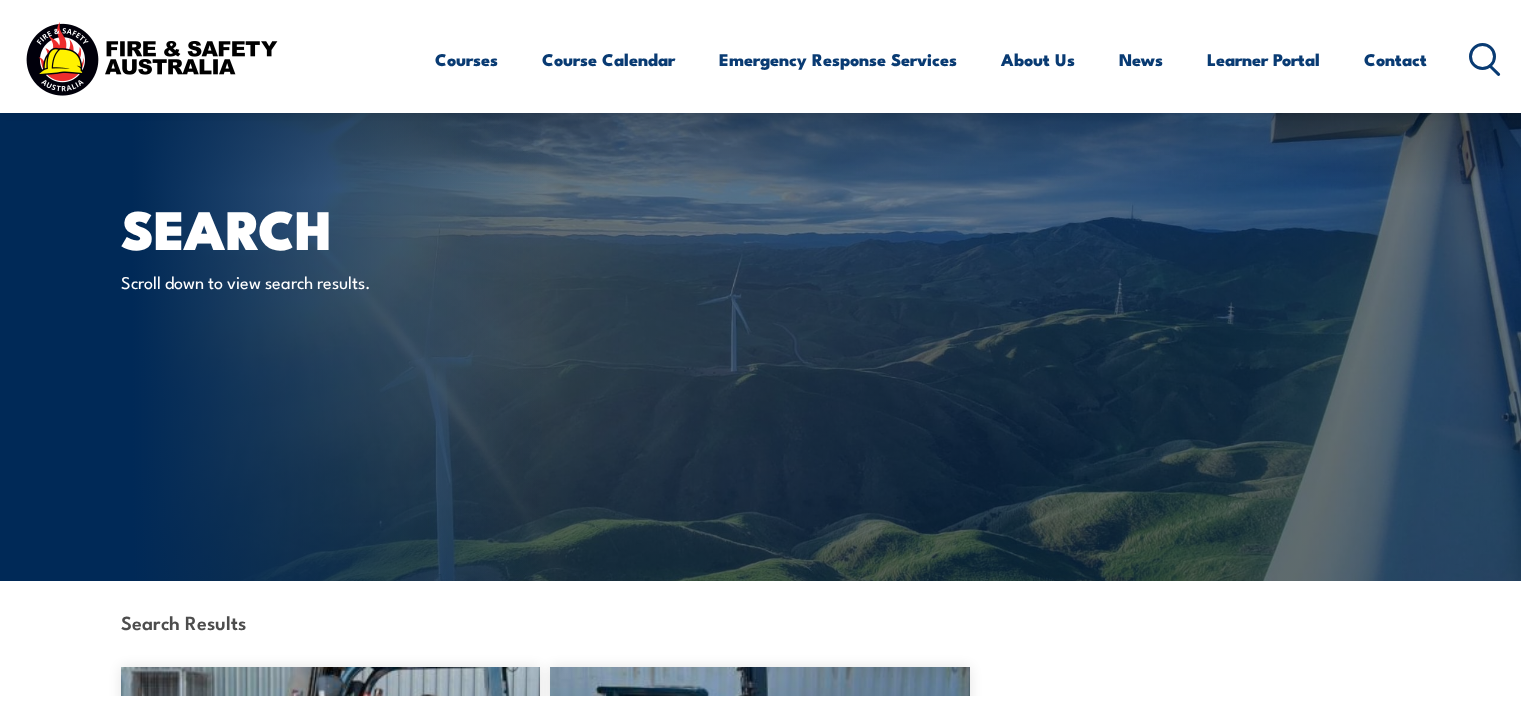 scroll, scrollTop: 328, scrollLeft: 0, axis: vertical 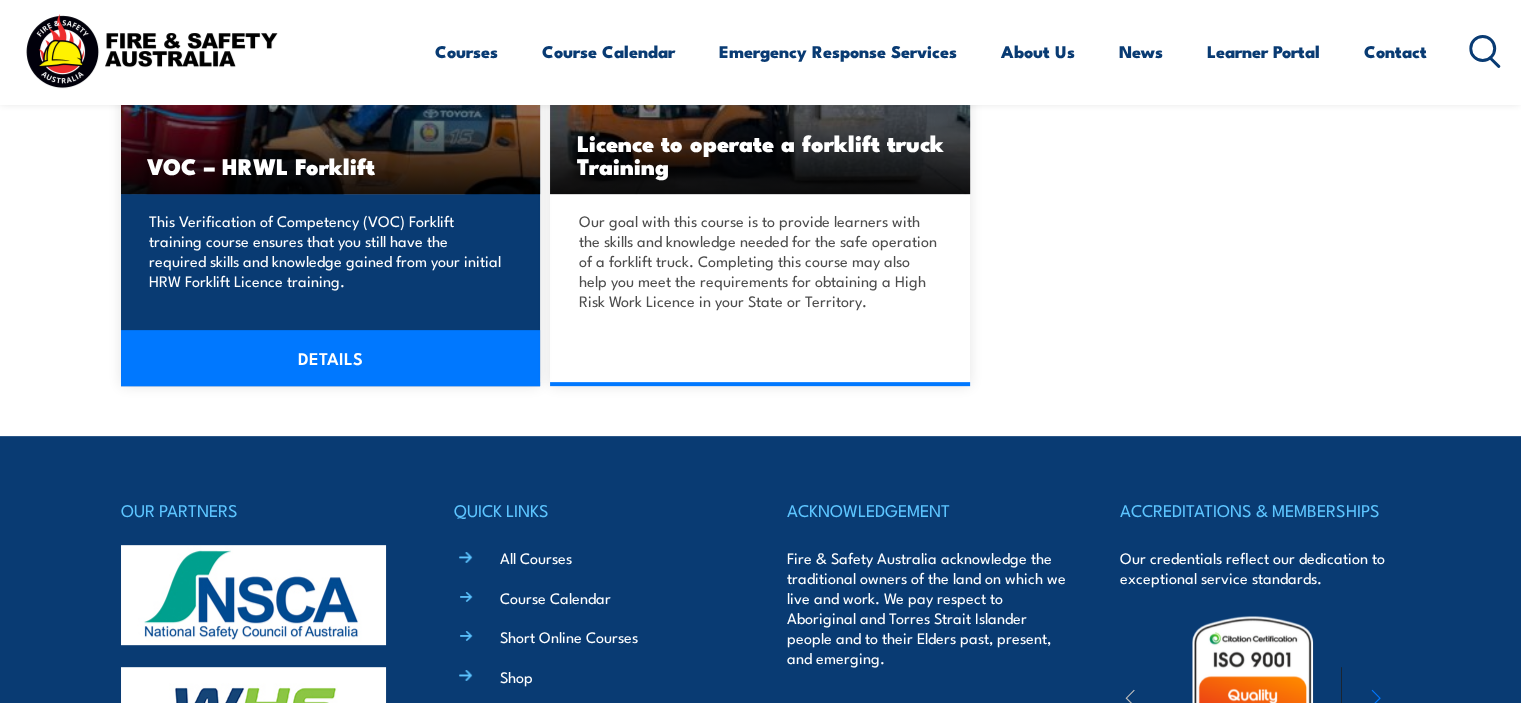 click on "DETAILS" at bounding box center [331, 358] 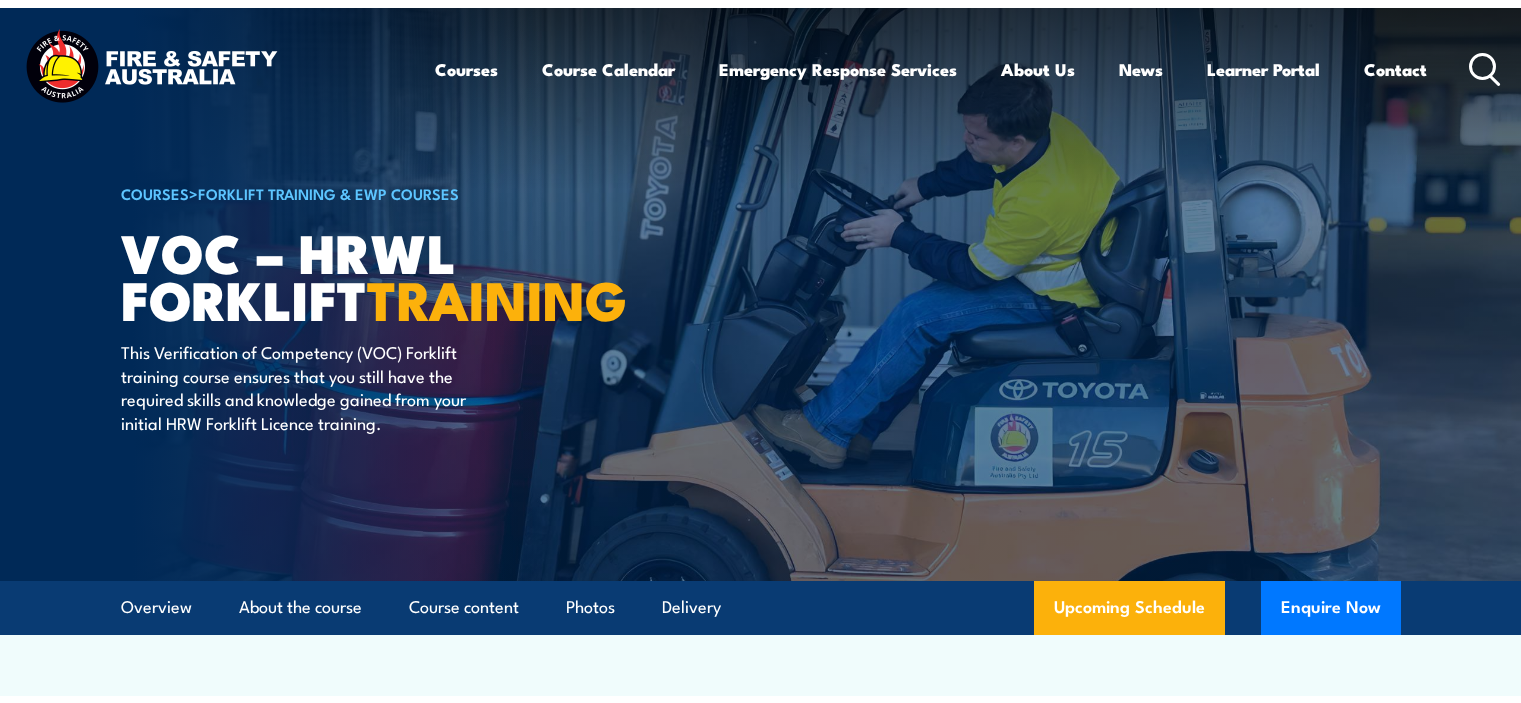 scroll, scrollTop: 0, scrollLeft: 0, axis: both 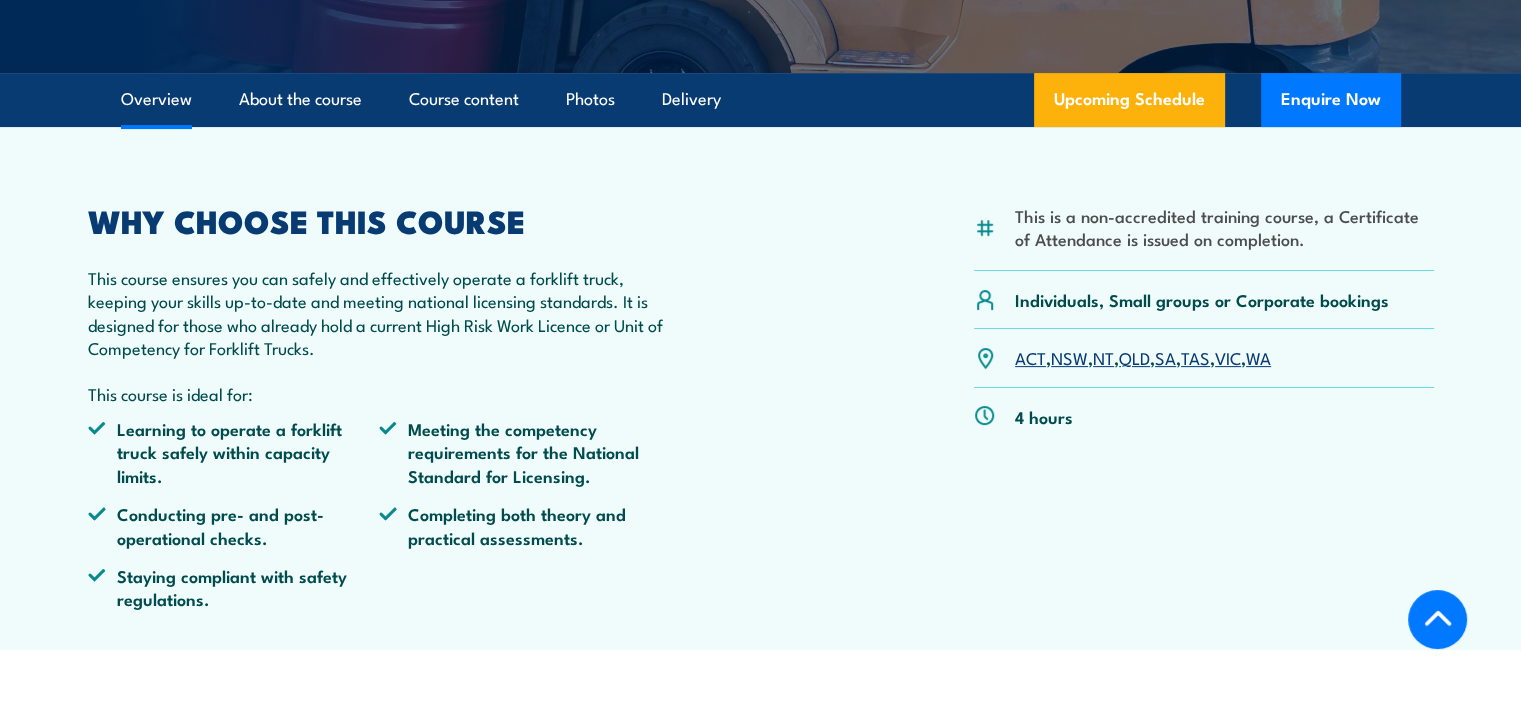 click on "VIC" at bounding box center [1228, 357] 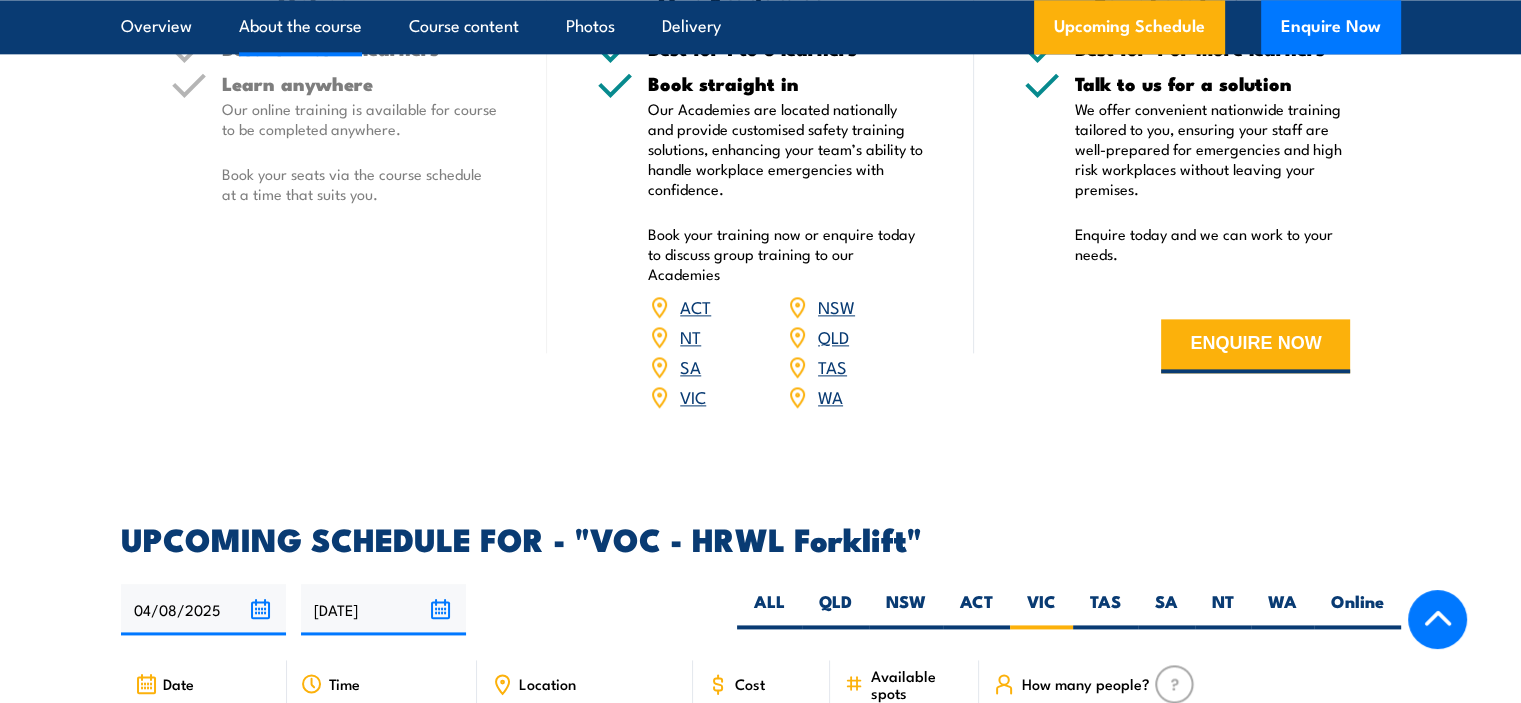 scroll, scrollTop: 0, scrollLeft: 0, axis: both 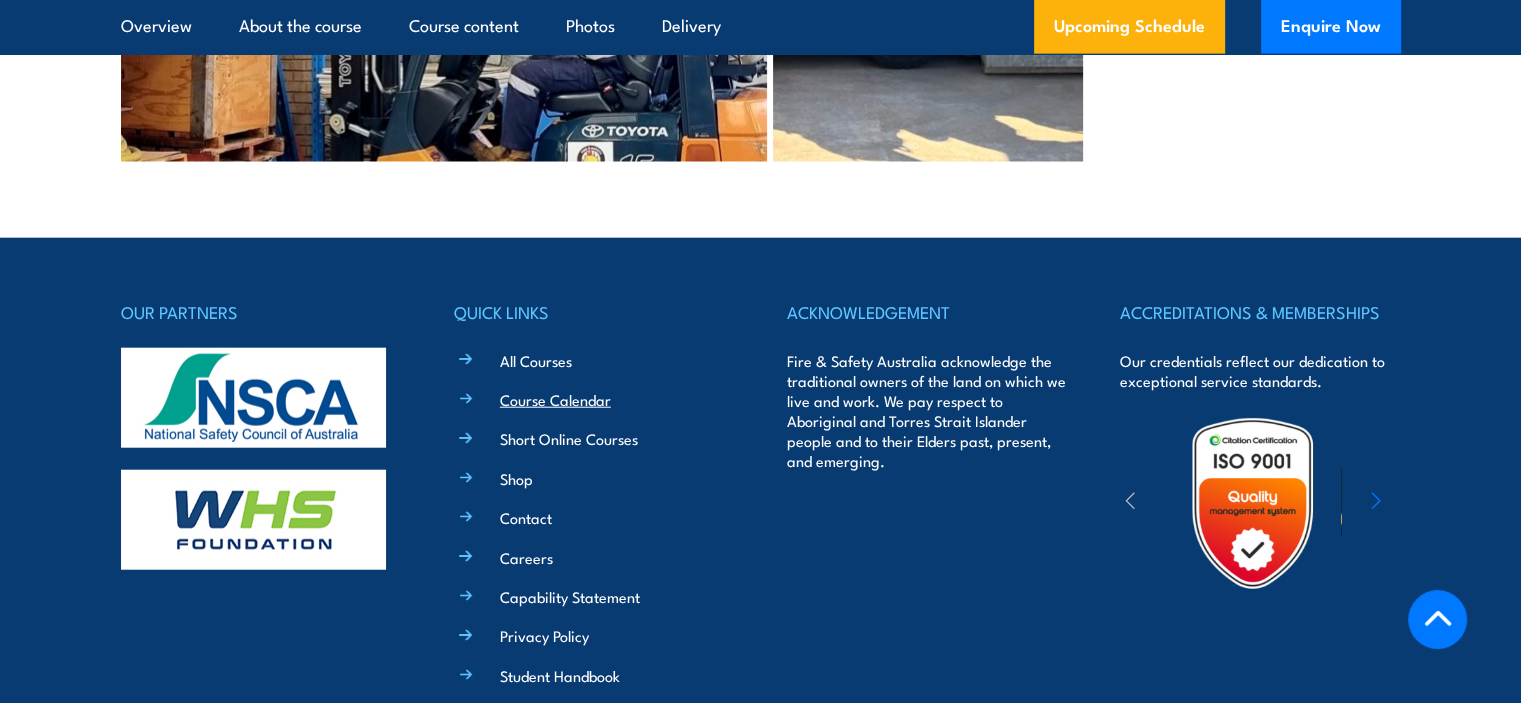click on "Course Calendar" at bounding box center (555, 399) 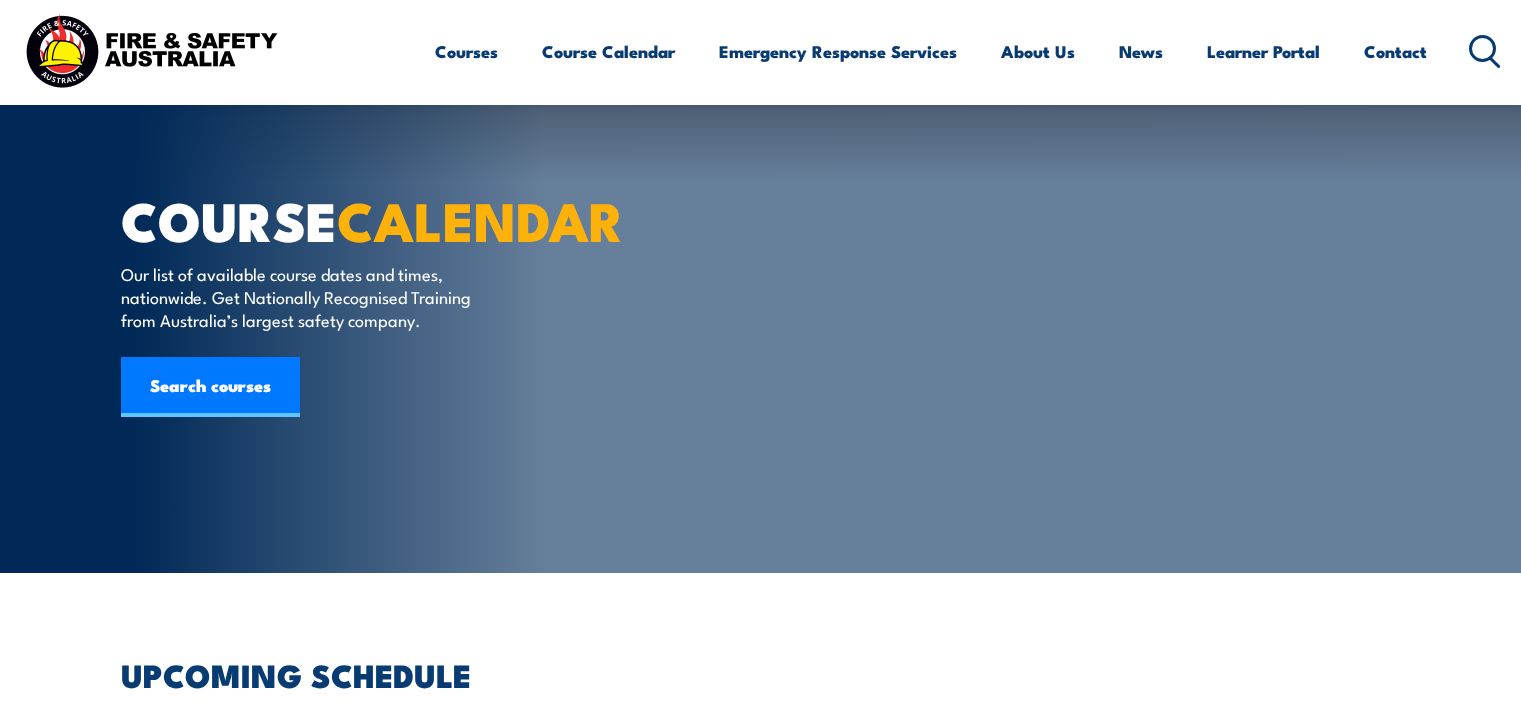 scroll, scrollTop: 400, scrollLeft: 0, axis: vertical 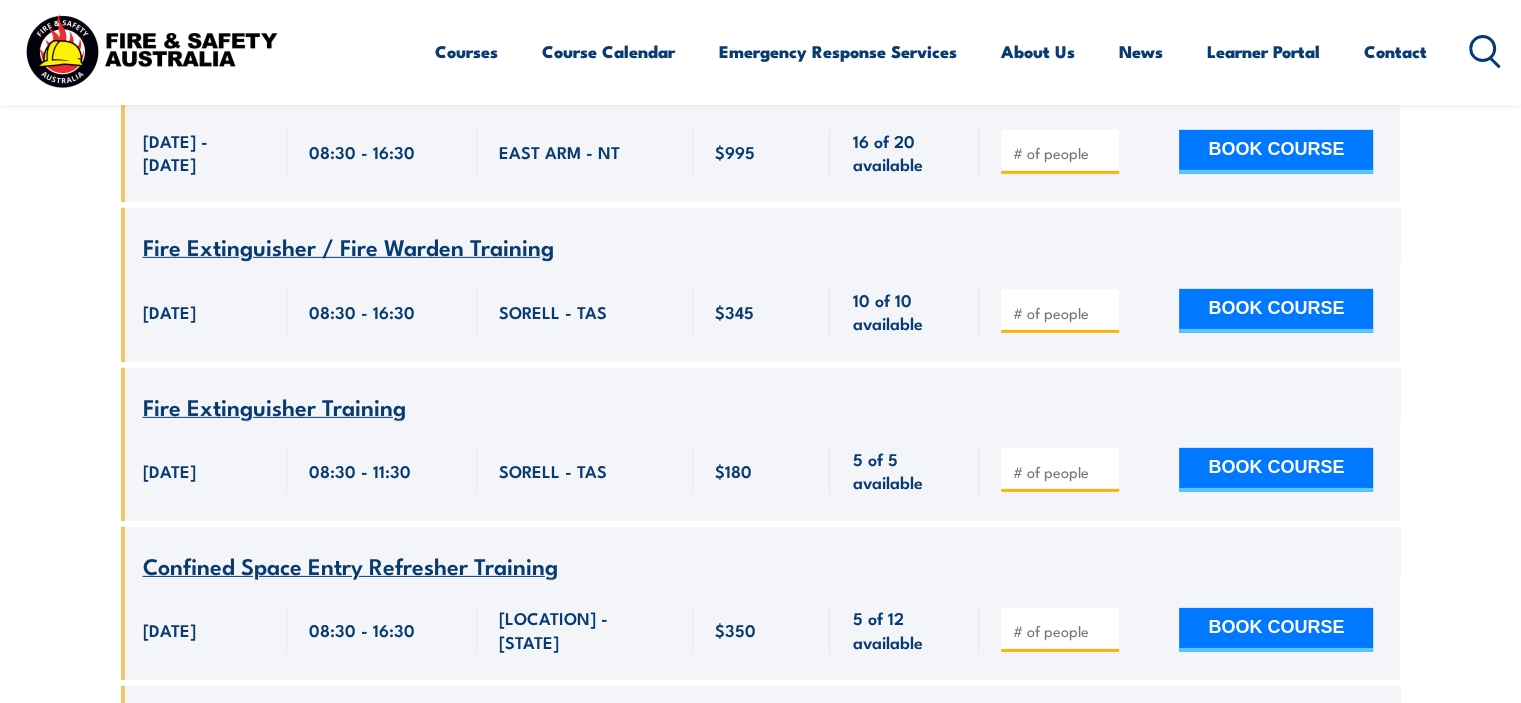 click 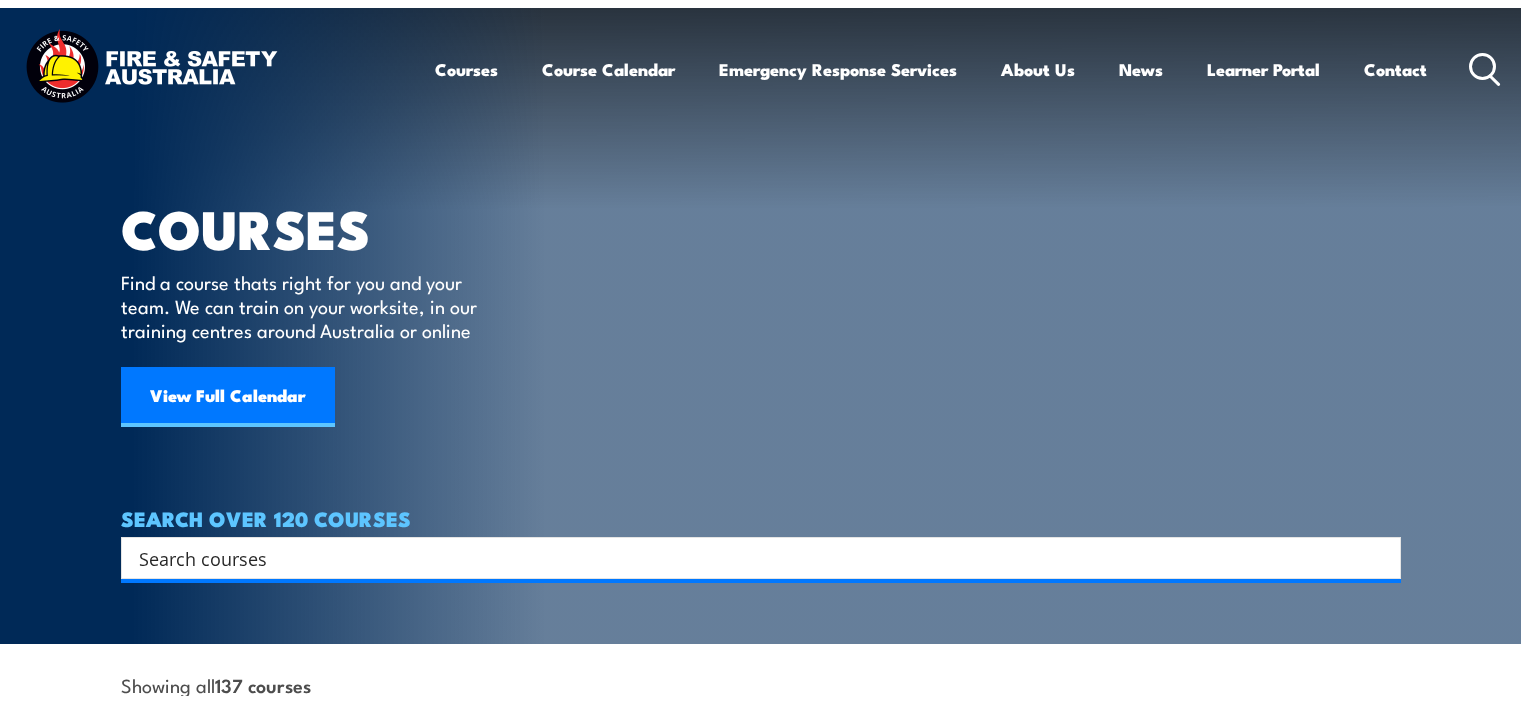 scroll, scrollTop: 0, scrollLeft: 0, axis: both 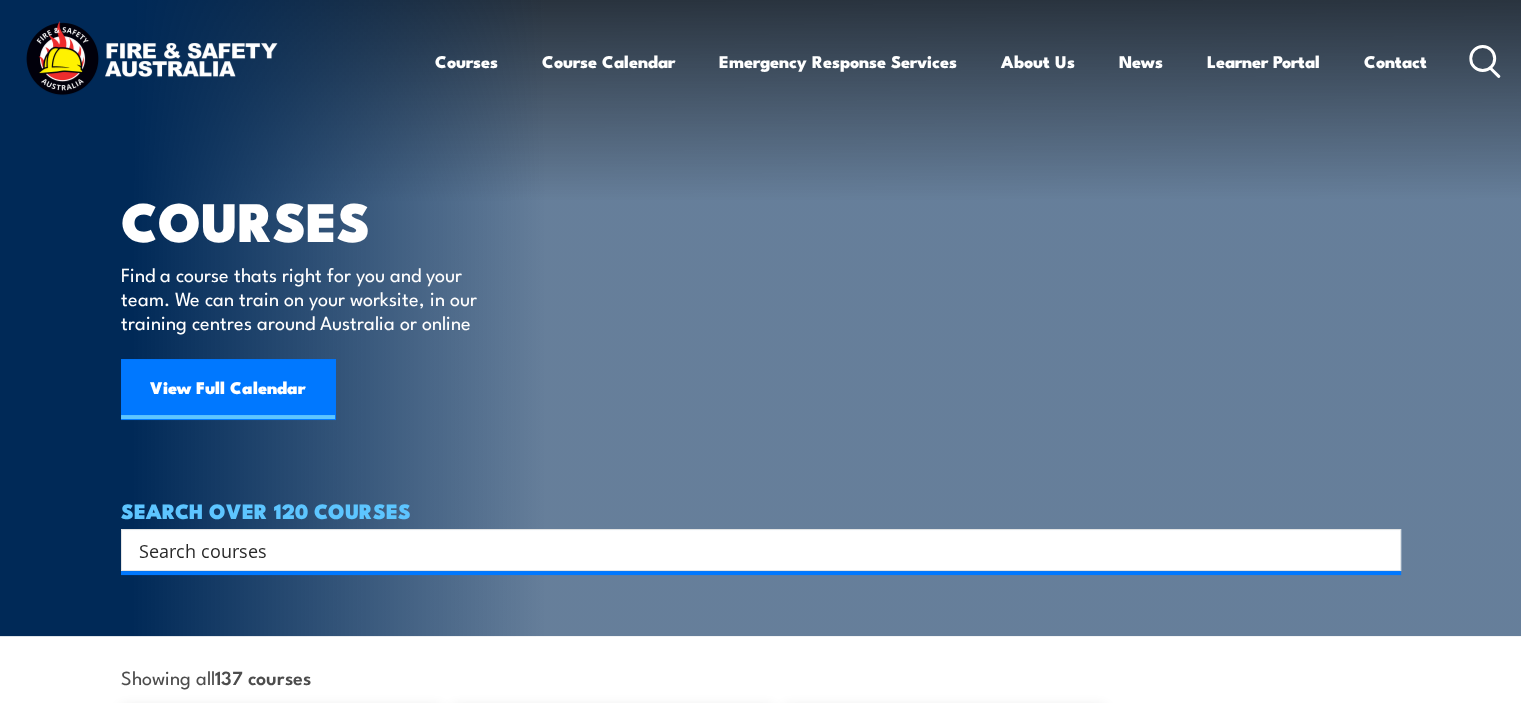click at bounding box center (748, 550) 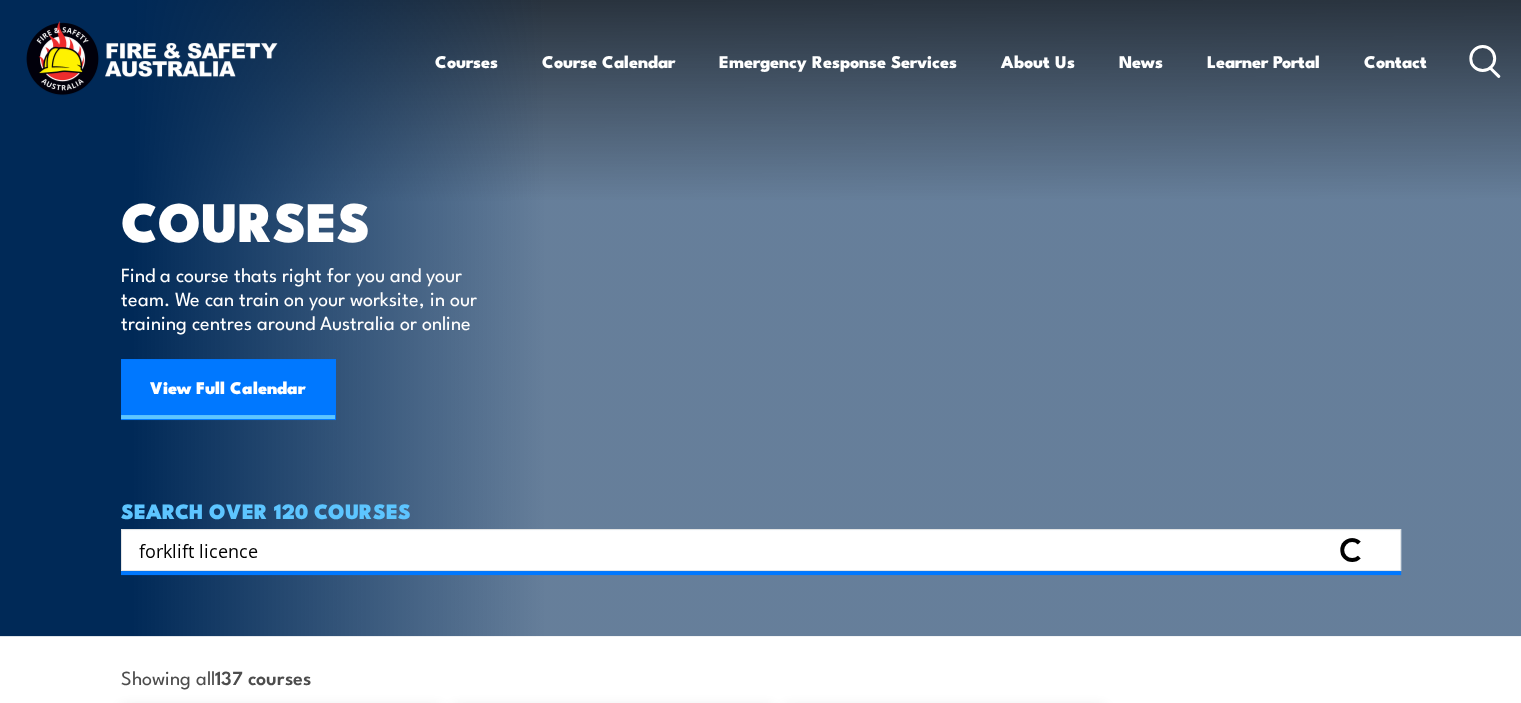 type on "forklift licence" 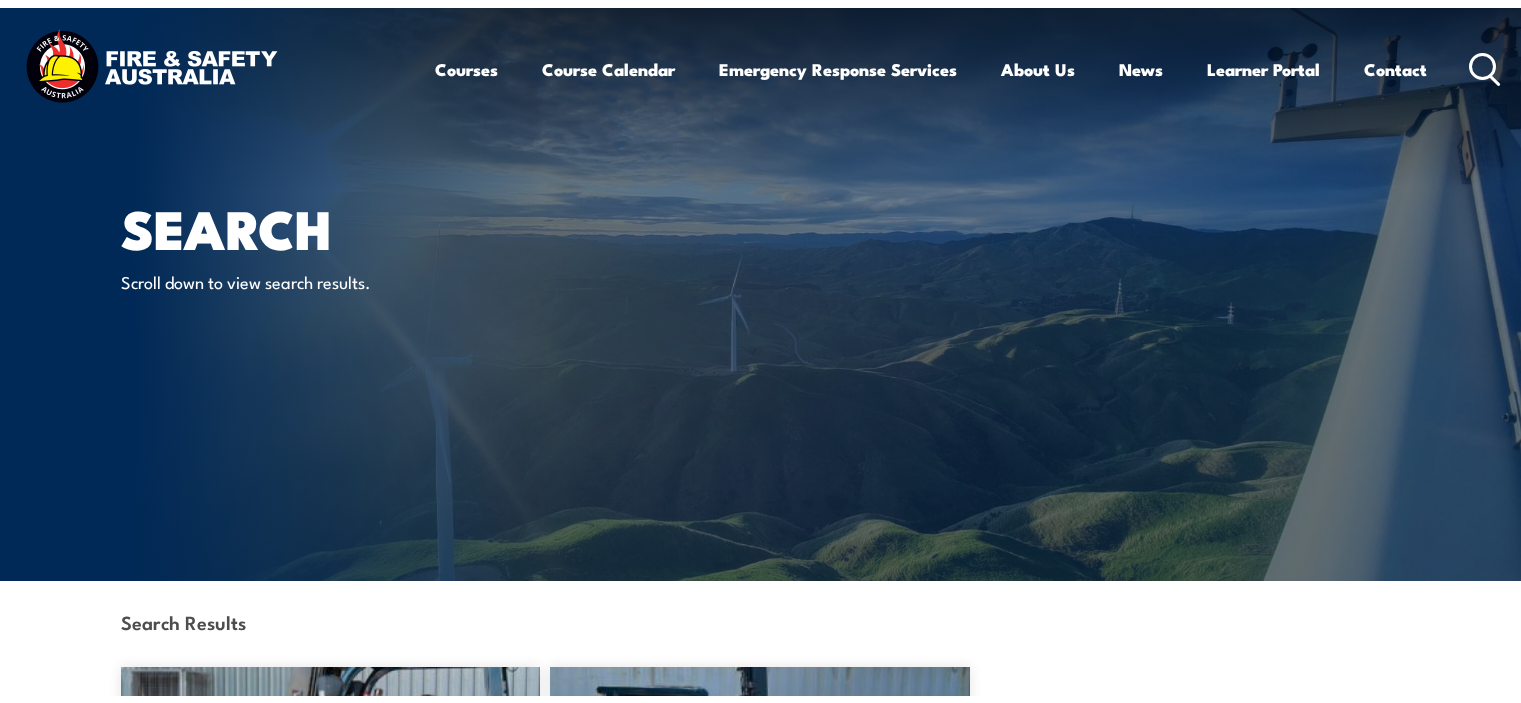 scroll, scrollTop: 136, scrollLeft: 0, axis: vertical 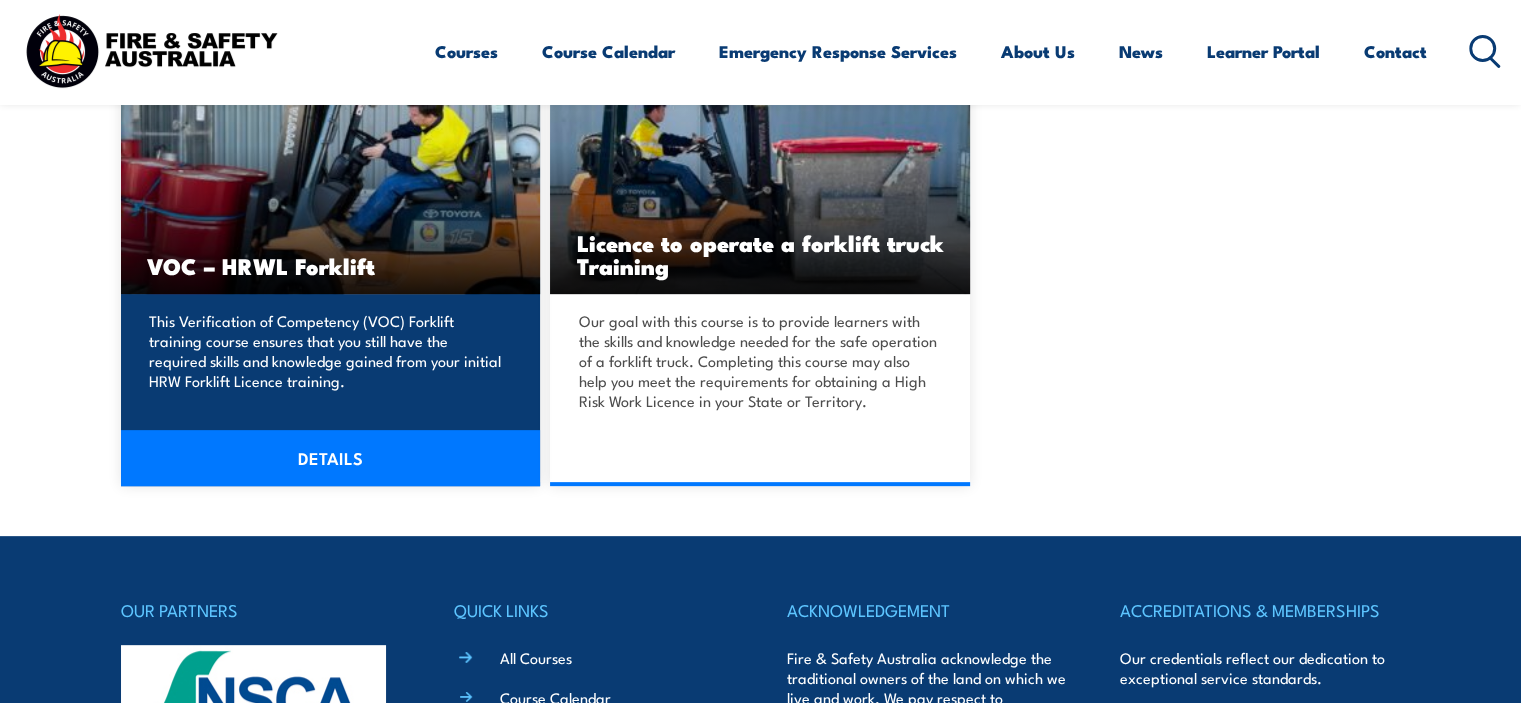 click on "DETAILS" at bounding box center [331, 458] 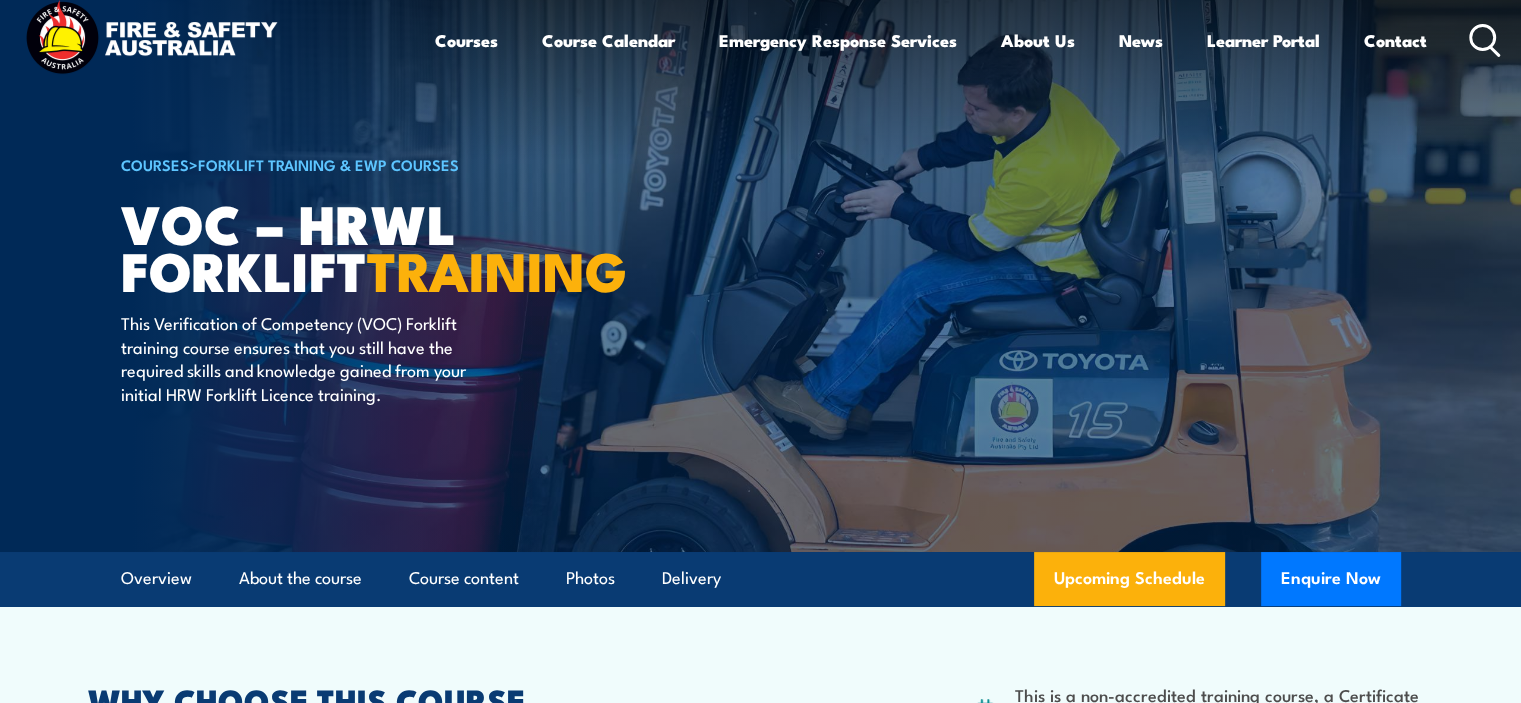 scroll, scrollTop: 0, scrollLeft: 0, axis: both 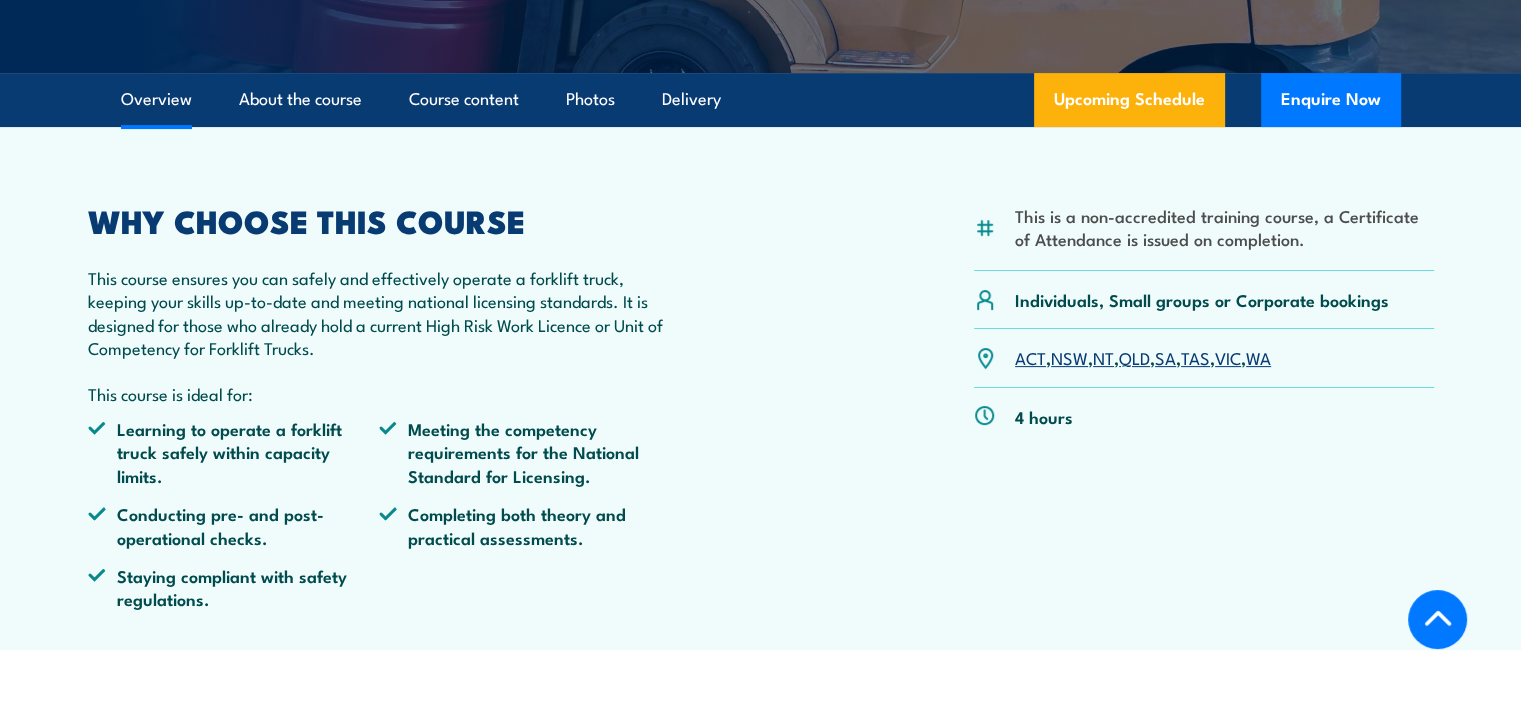 click on "VIC" at bounding box center (1228, 357) 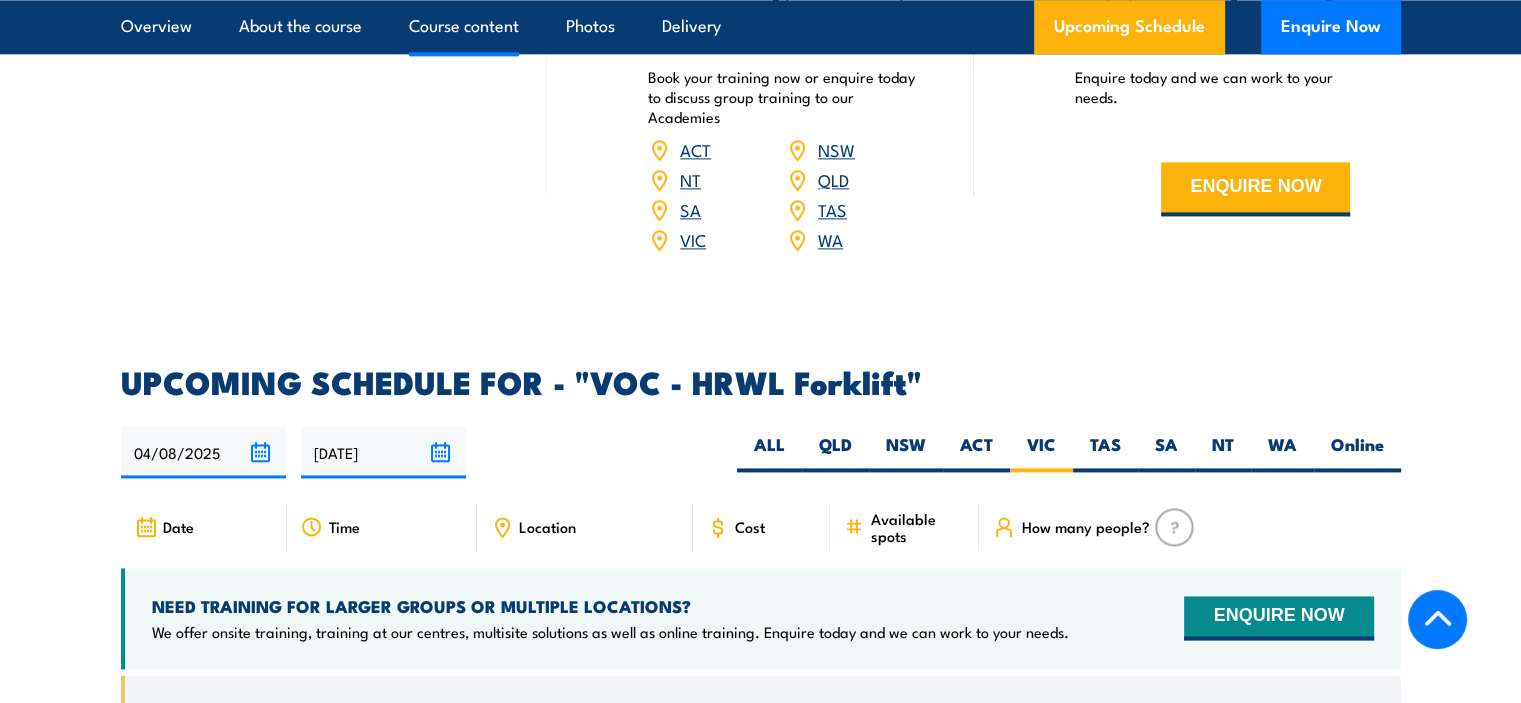 scroll, scrollTop: 0, scrollLeft: 0, axis: both 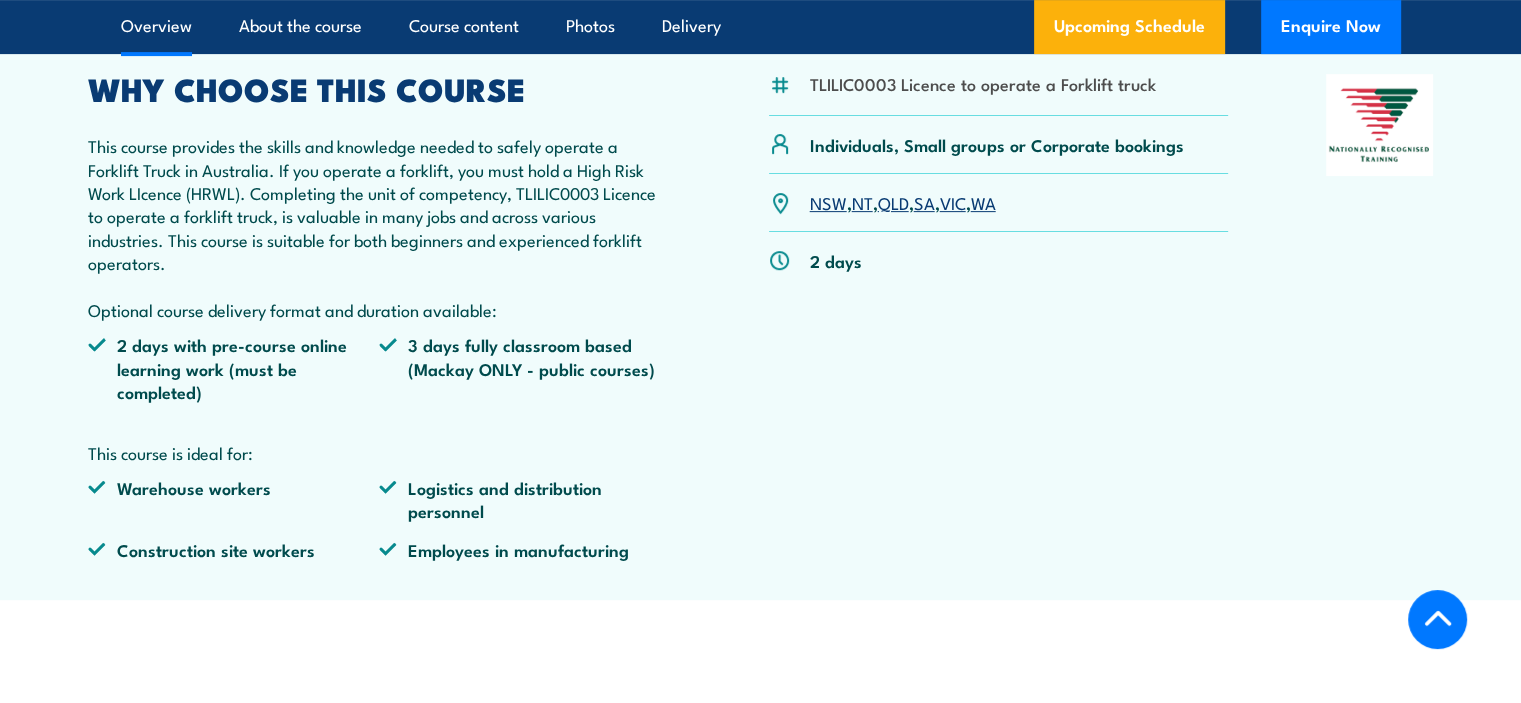 click on "VIC" at bounding box center (953, 202) 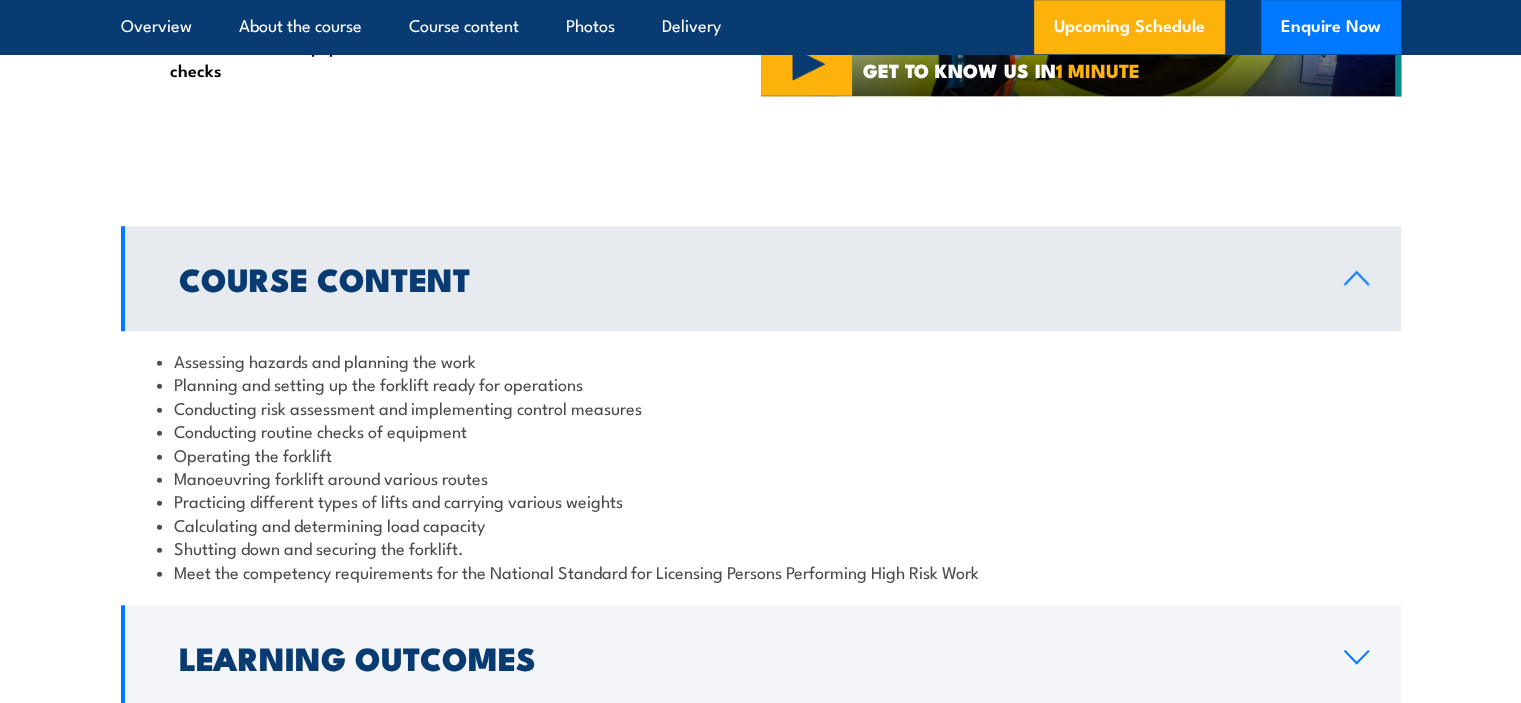 scroll, scrollTop: 0, scrollLeft: 0, axis: both 